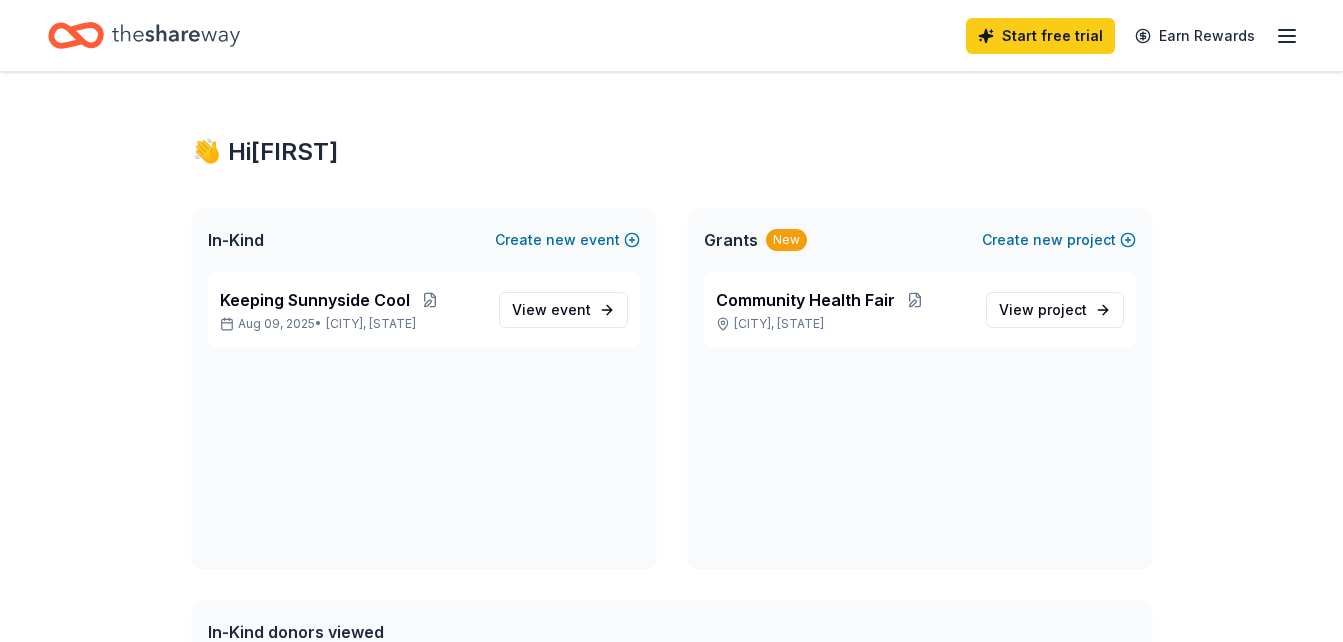 scroll, scrollTop: 0, scrollLeft: 0, axis: both 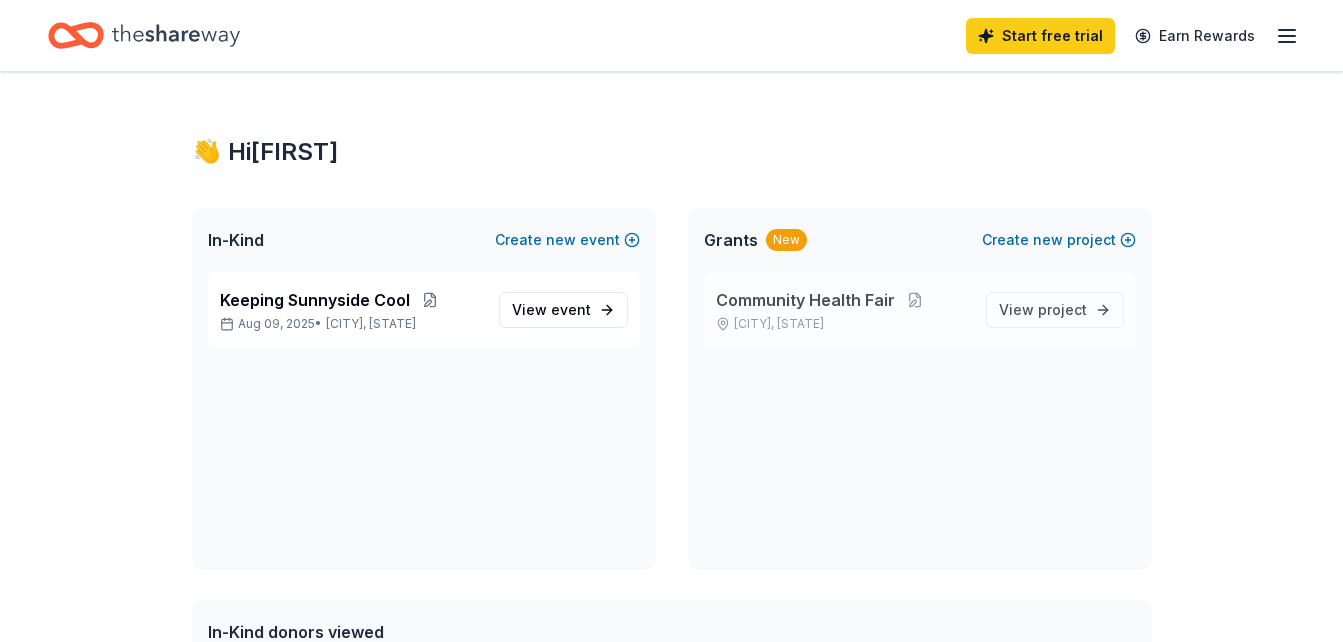 click on "Community Health Fair" at bounding box center (805, 300) 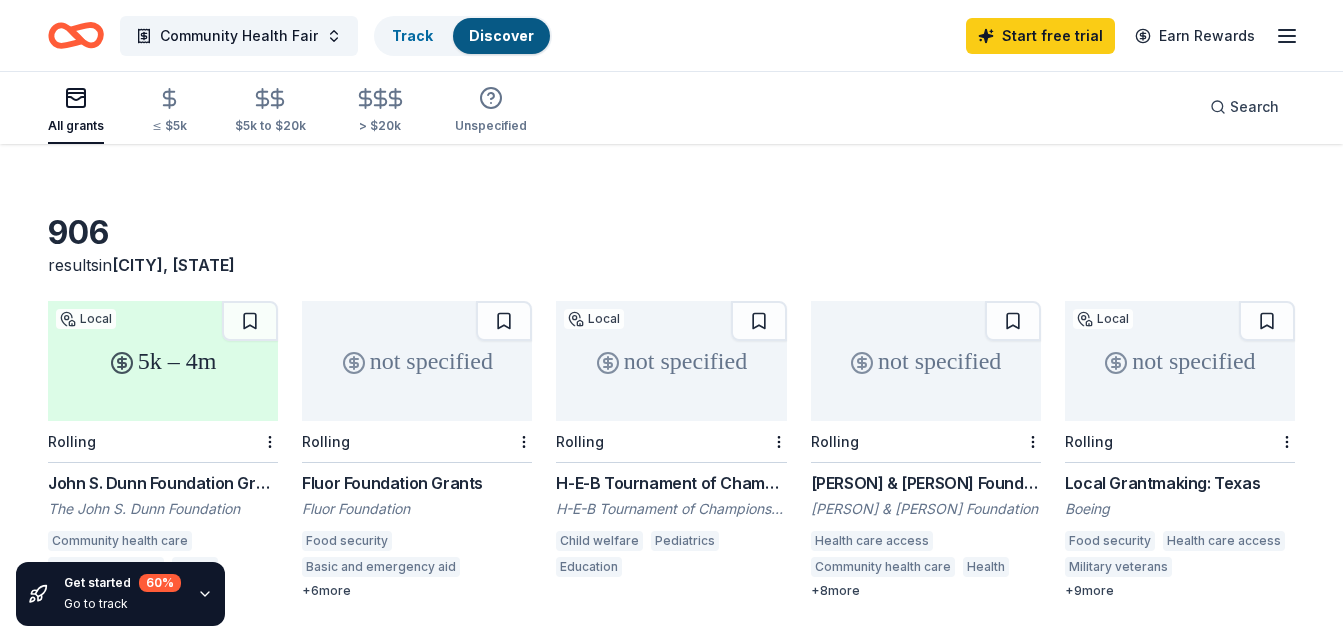 scroll, scrollTop: 40, scrollLeft: 0, axis: vertical 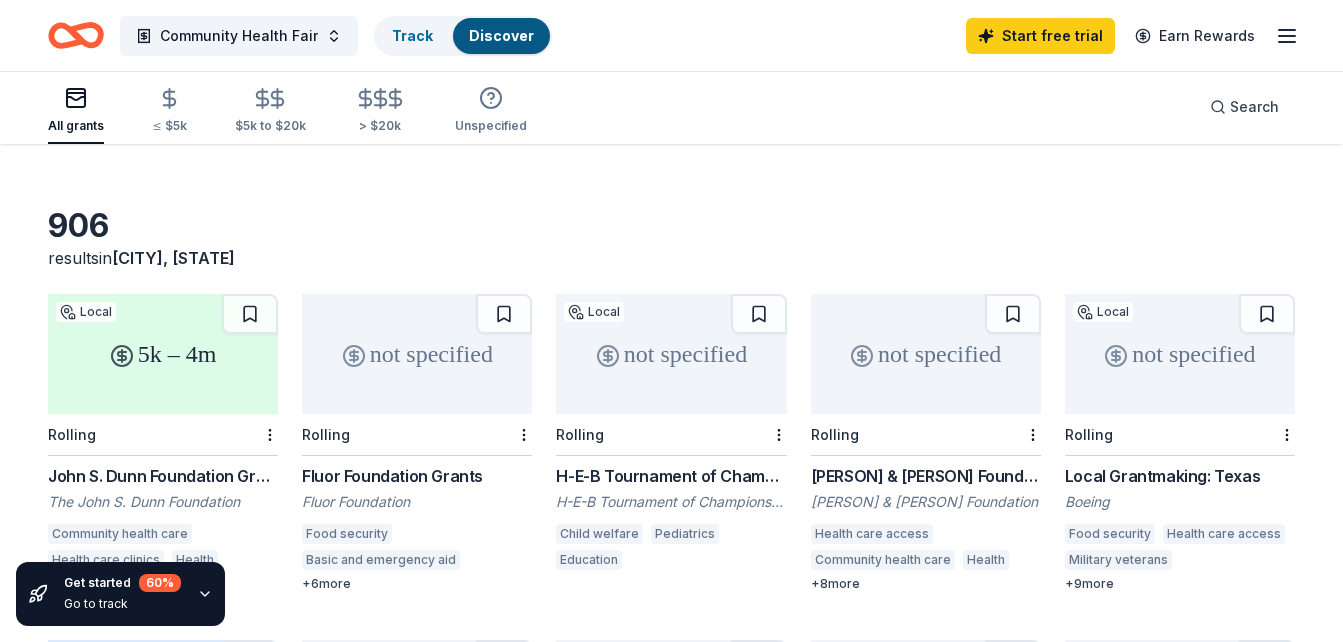 click on "906 results  in  Houston, TX 5k – 4m Local Rolling John S. Dunn Foundation Grant The John S. Dunn Foundation Community health care Health care clinics Health Nursing care Mental and behavioral disorders +  2  more not specified Rolling Fluor Foundation Grants Fluor Foundation Food security Basic and emergency aid Epidemiology Education Financial services Environment STEM education Disaster relief +  6  more not specified Local Rolling H-E-B Tournament of Champions Grant H-E-B Tournament of Champions Charitable Trust Child welfare Pediatrics Education not specified Rolling Dennis & Phyllis Washington Foundation Grants Dennis & Phyllis Washington Foundation Health care access Community health care Health Nutrition Physical fitness Special population support Arts and culture Public affairs Early childhood education Education services Out-of-school learning +  8  more not specified Local Rolling Local Grantmaking: Texas Boeing Food security Health care access Military veterans Mental health care Job services +" at bounding box center (671, 602) 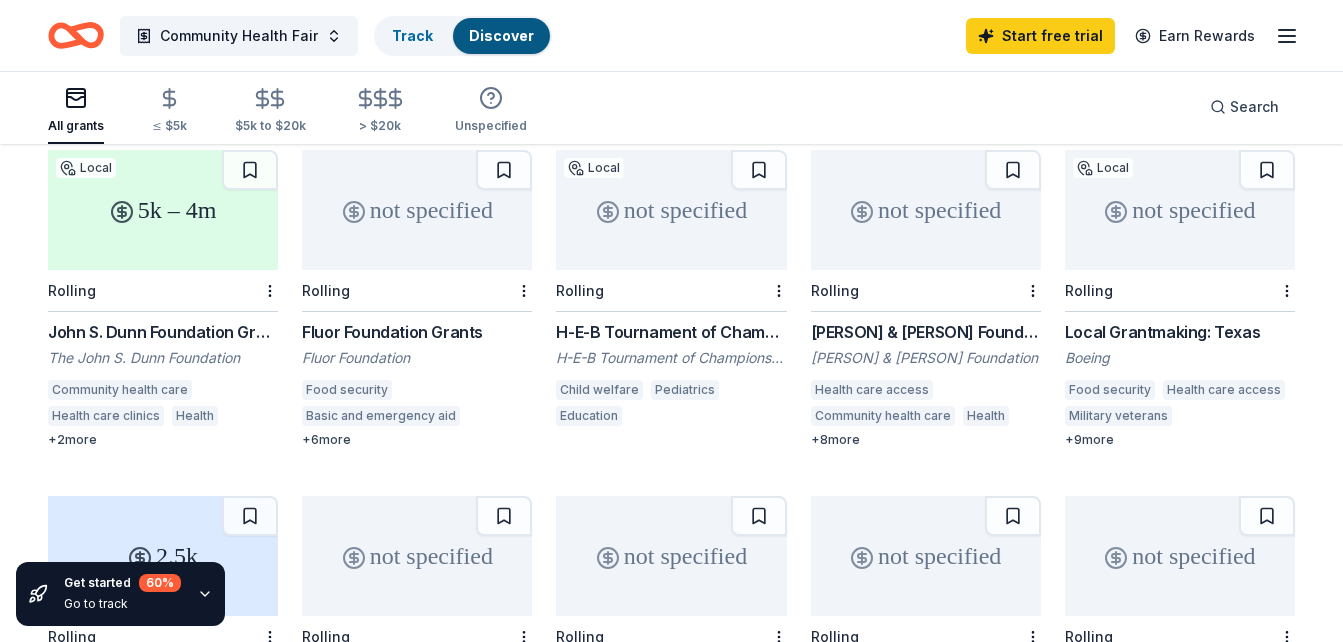 scroll, scrollTop: 200, scrollLeft: 0, axis: vertical 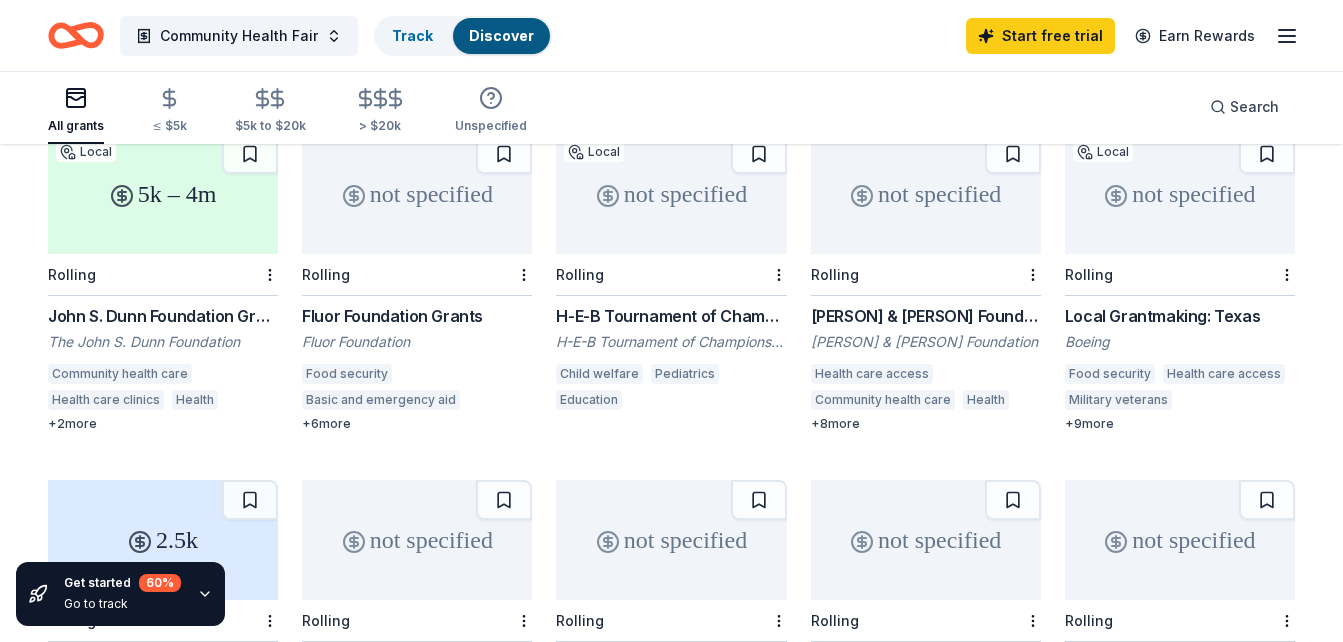 click on "John S. Dunn Foundation Grant" at bounding box center (163, 316) 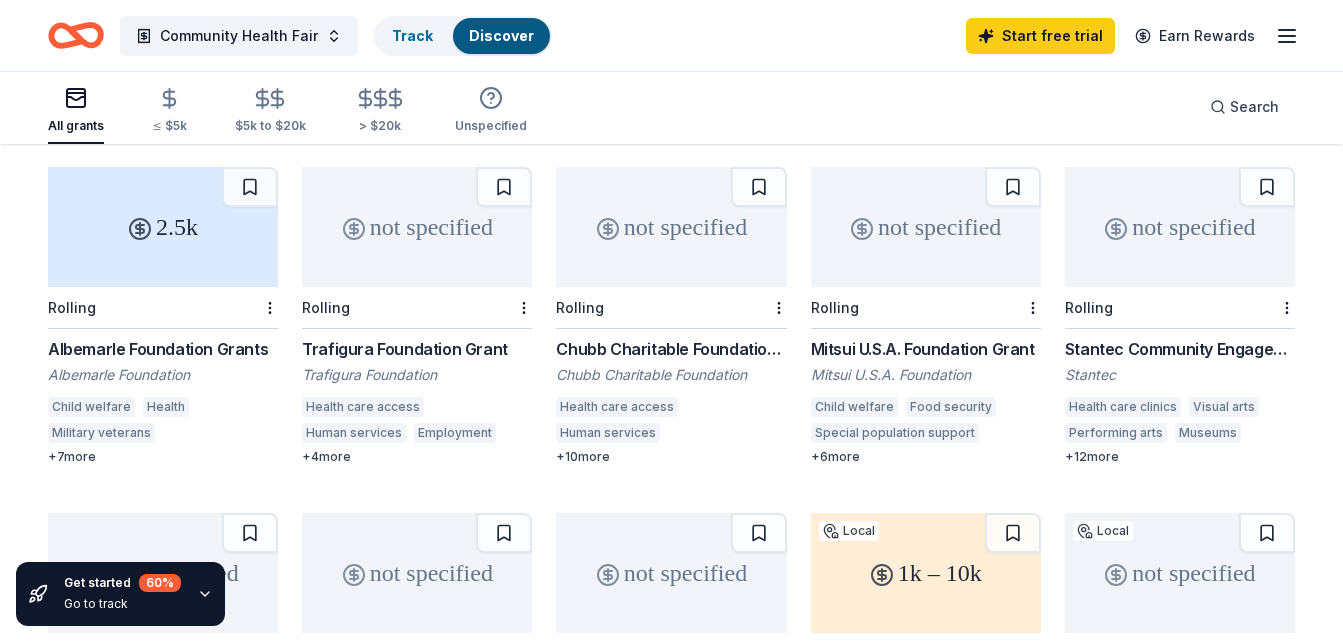scroll, scrollTop: 520, scrollLeft: 0, axis: vertical 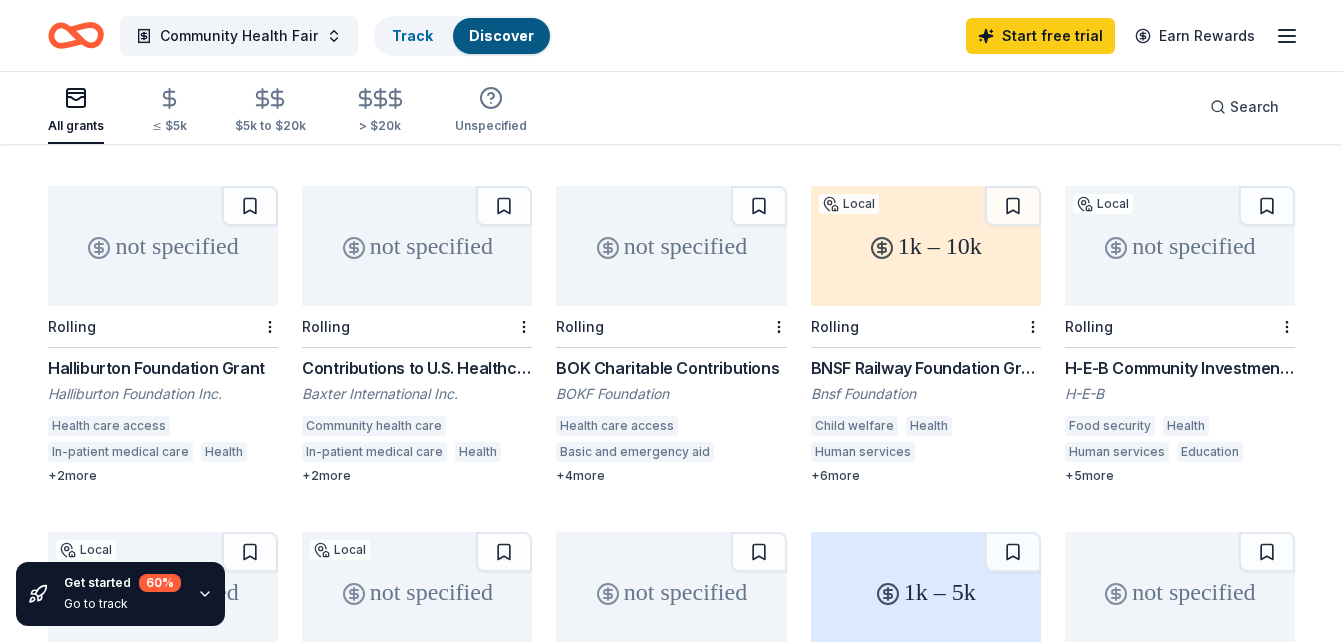 click on "H-E-B Community Investment Program" at bounding box center (1180, 368) 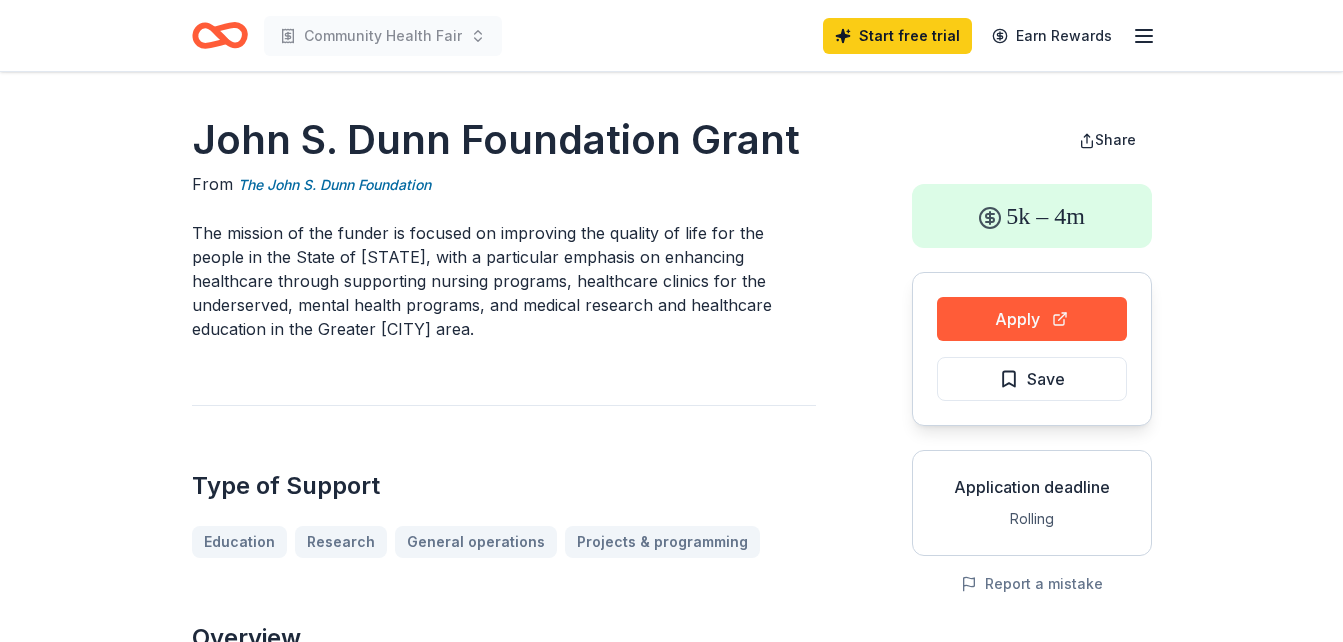 scroll, scrollTop: 0, scrollLeft: 0, axis: both 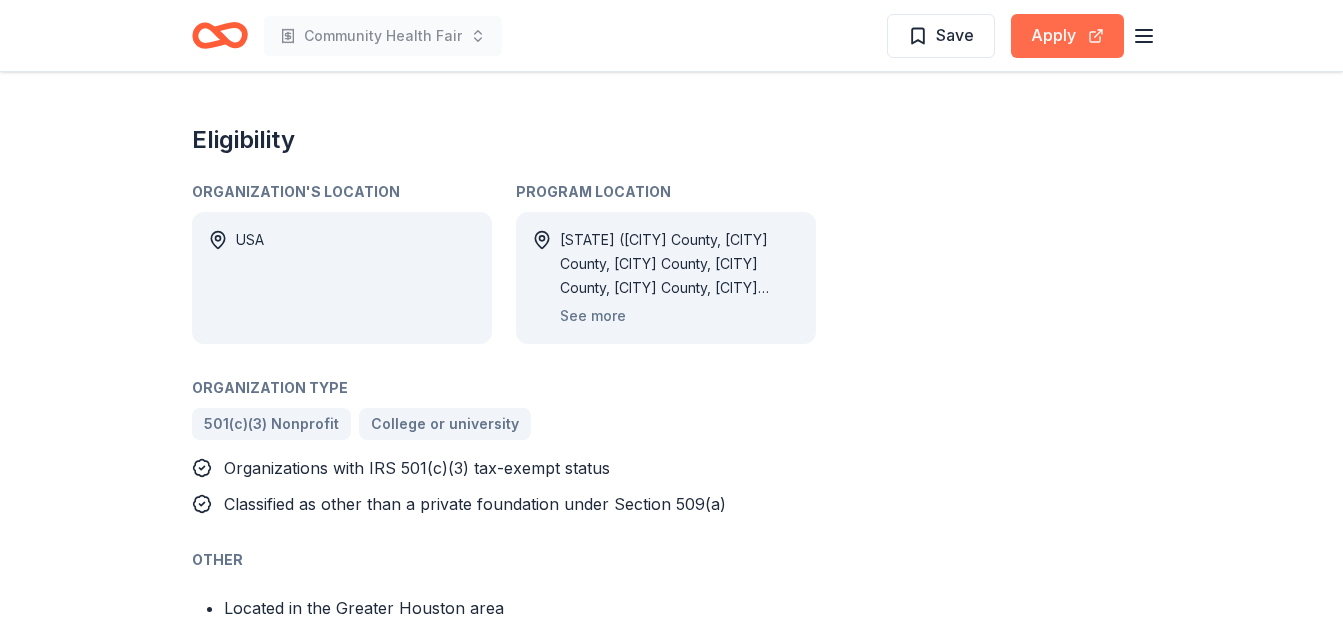 click on "Apply" at bounding box center (1067, 36) 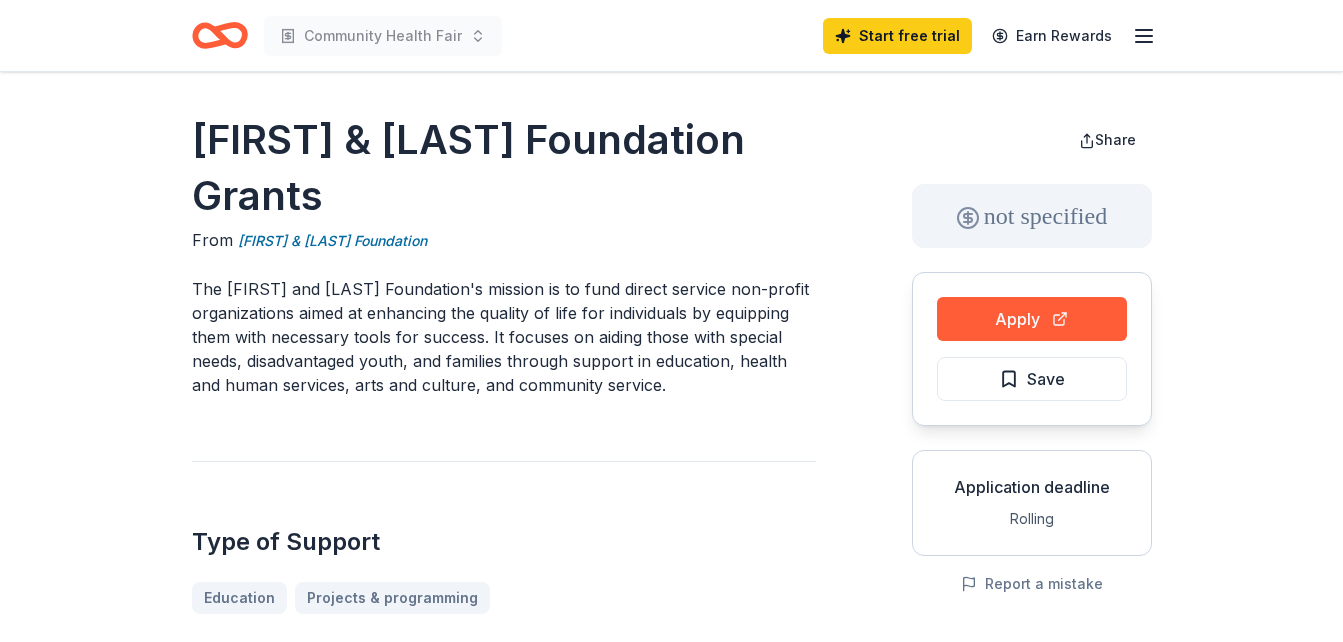 scroll, scrollTop: 0, scrollLeft: 0, axis: both 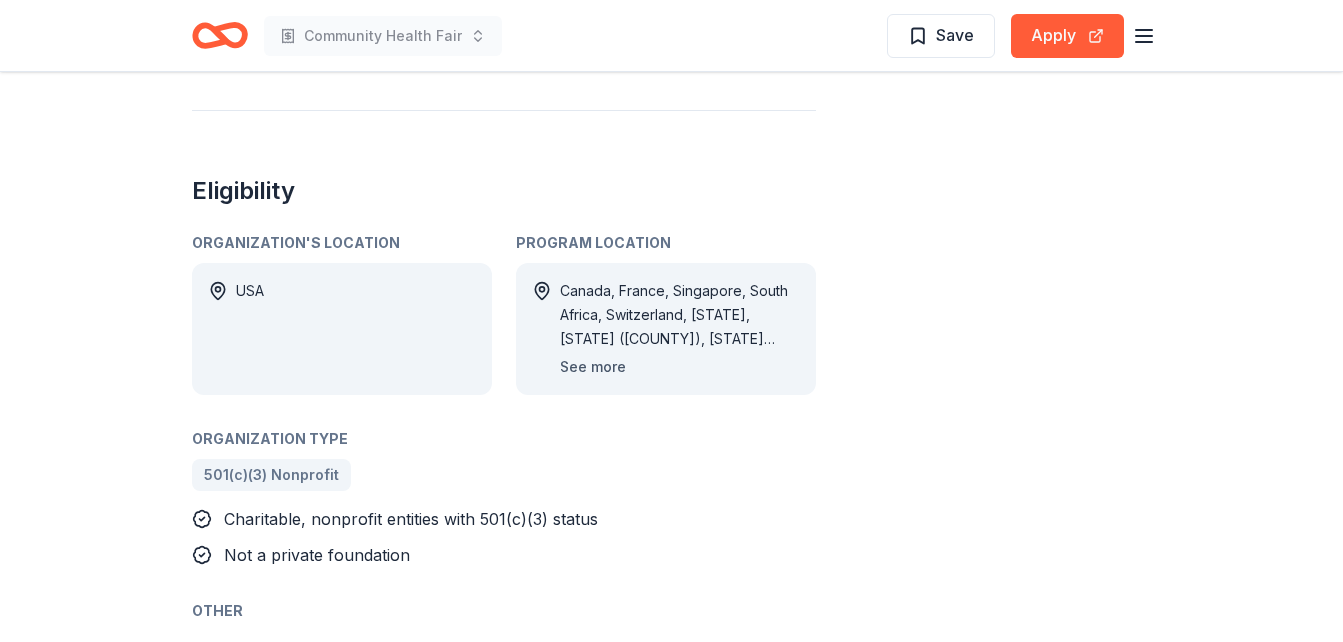 click on "See more" at bounding box center (593, 367) 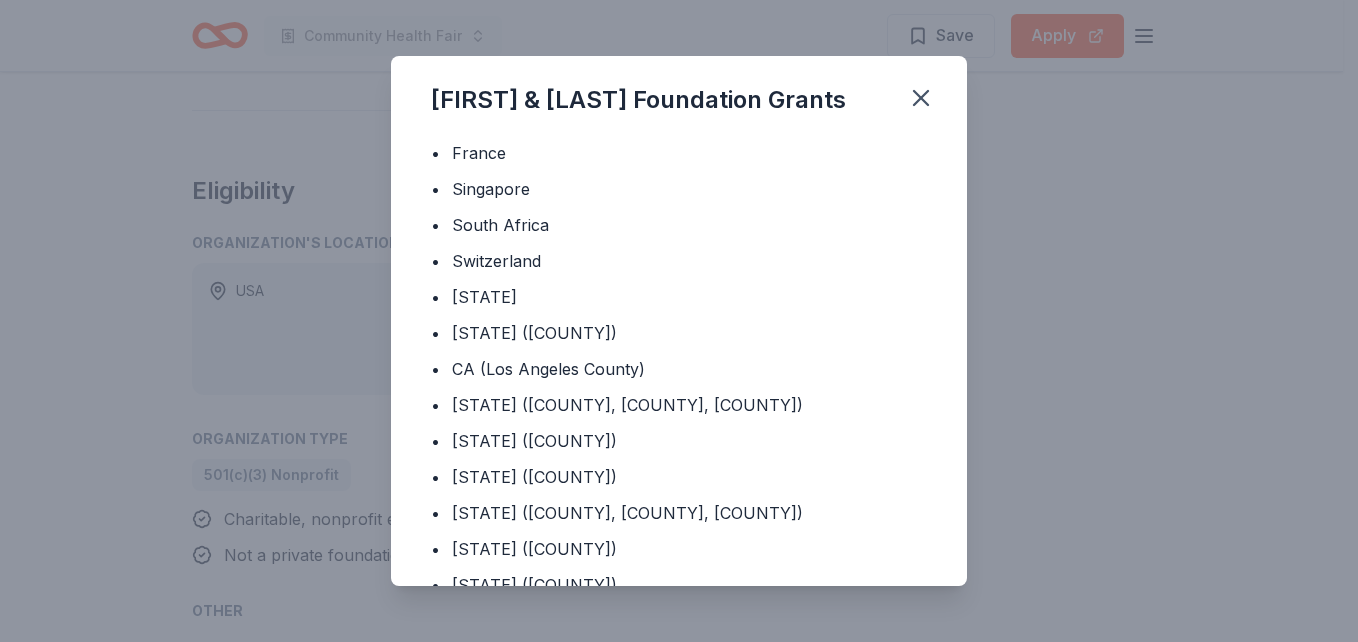 scroll, scrollTop: 80, scrollLeft: 0, axis: vertical 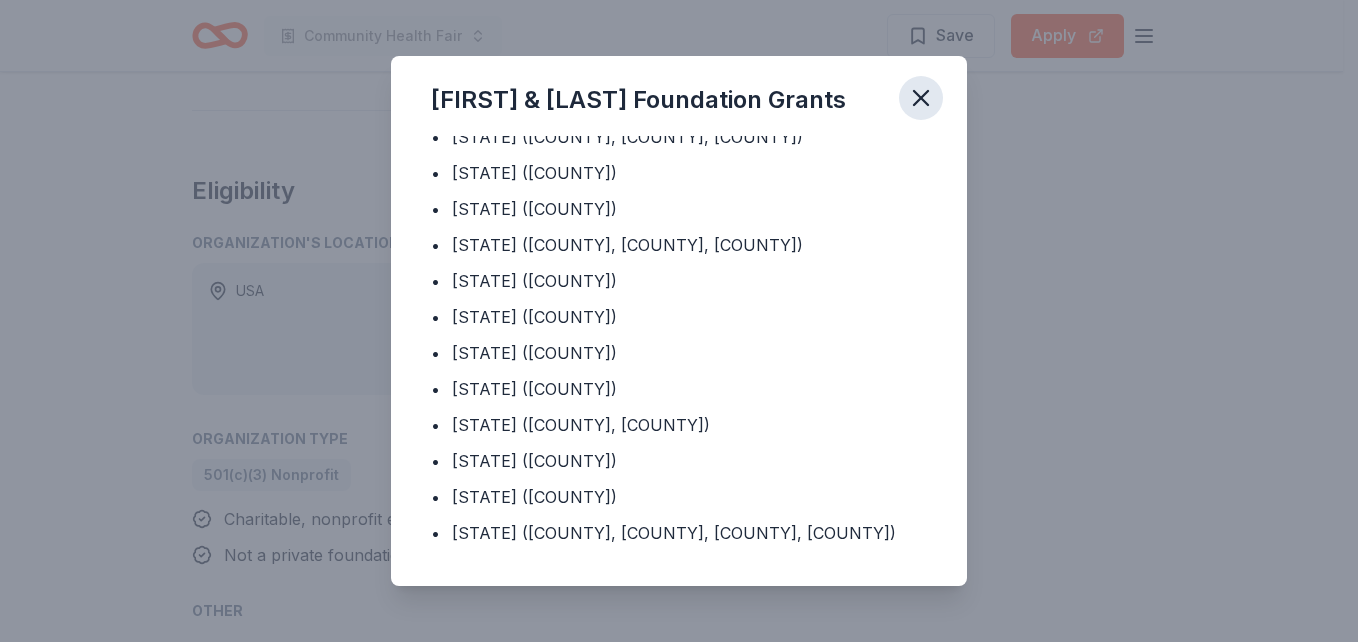 click 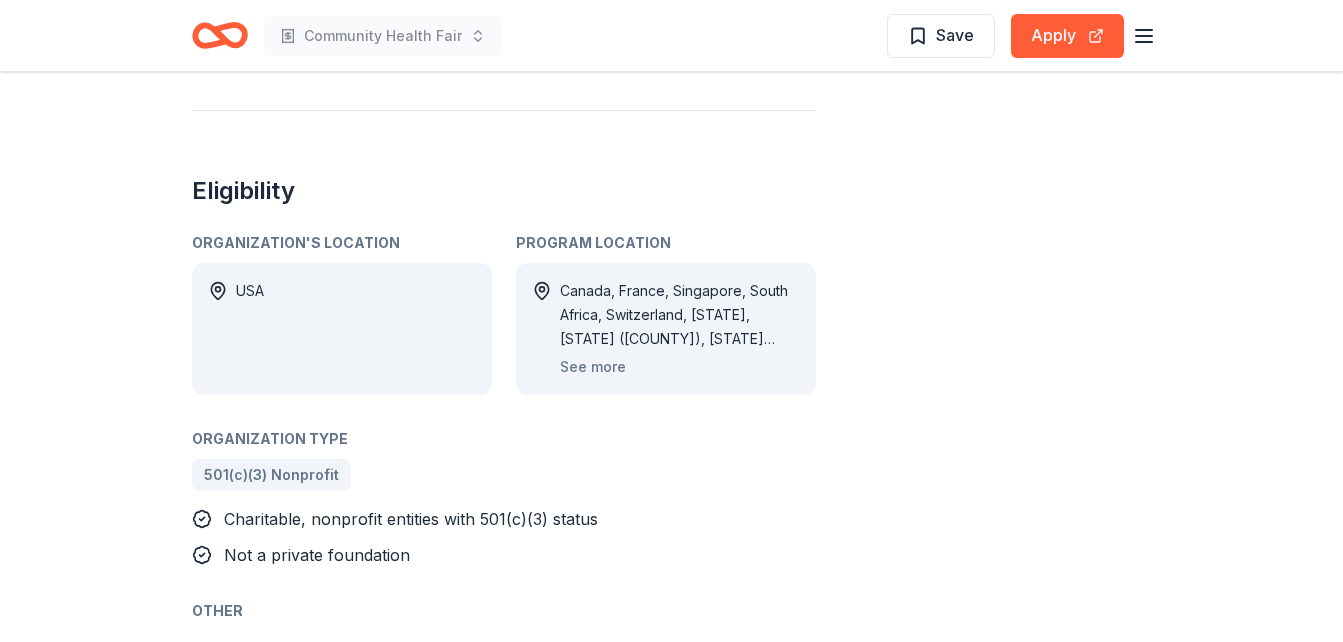 scroll, scrollTop: 1240, scrollLeft: 0, axis: vertical 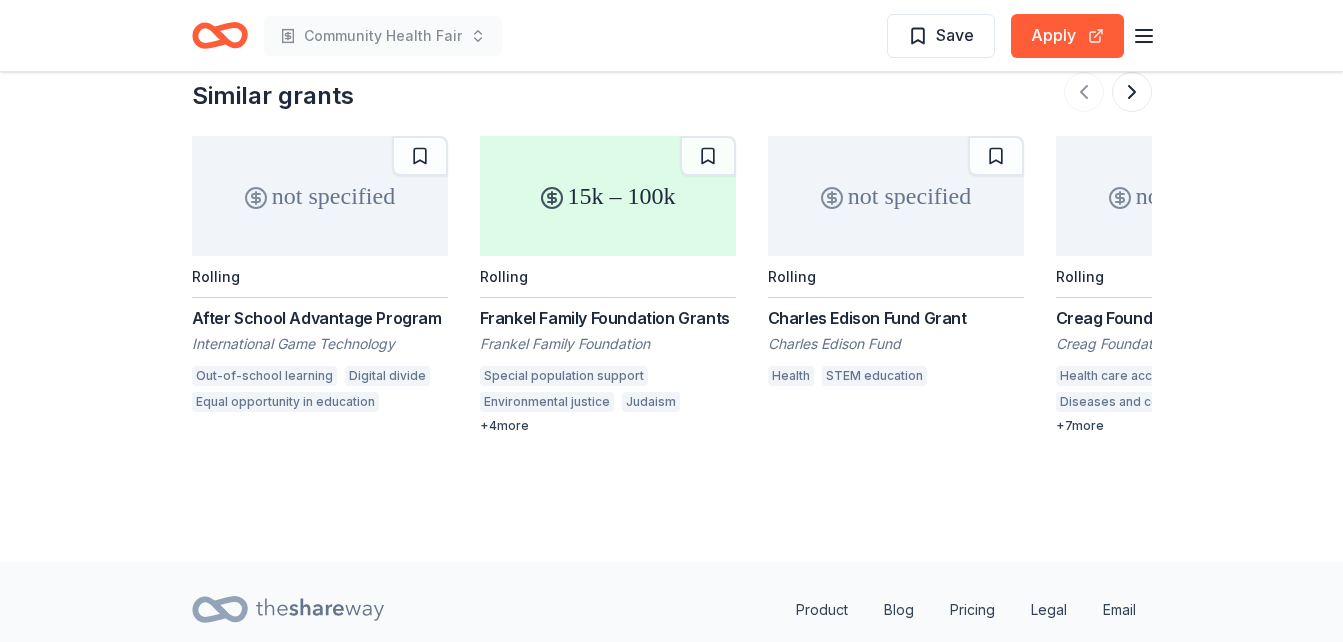 click on "After School Advantage Program" at bounding box center (320, 318) 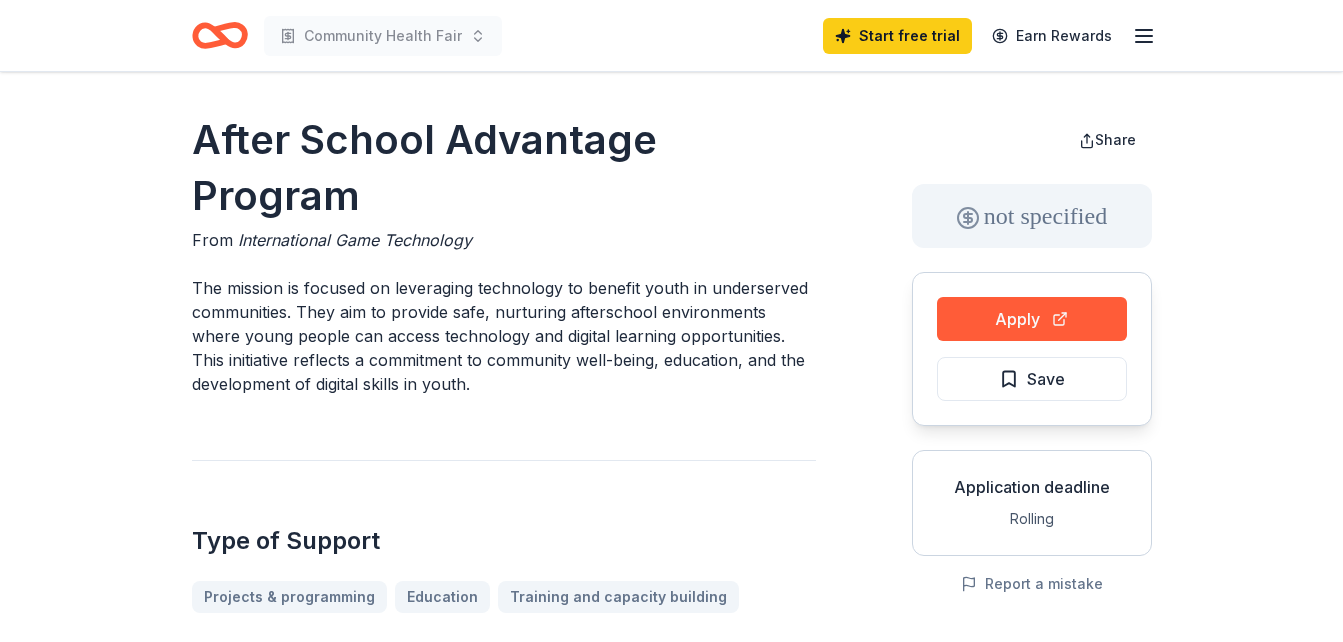 scroll, scrollTop: 0, scrollLeft: 0, axis: both 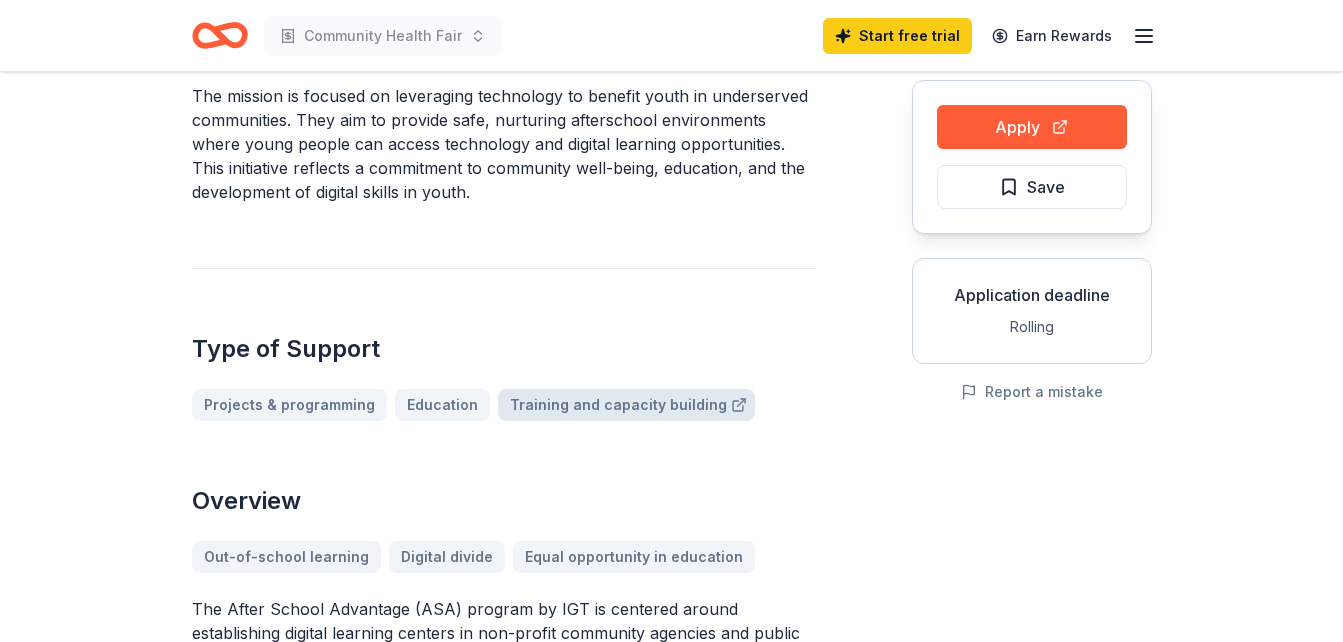 click on "Training and capacity building" at bounding box center (626, 405) 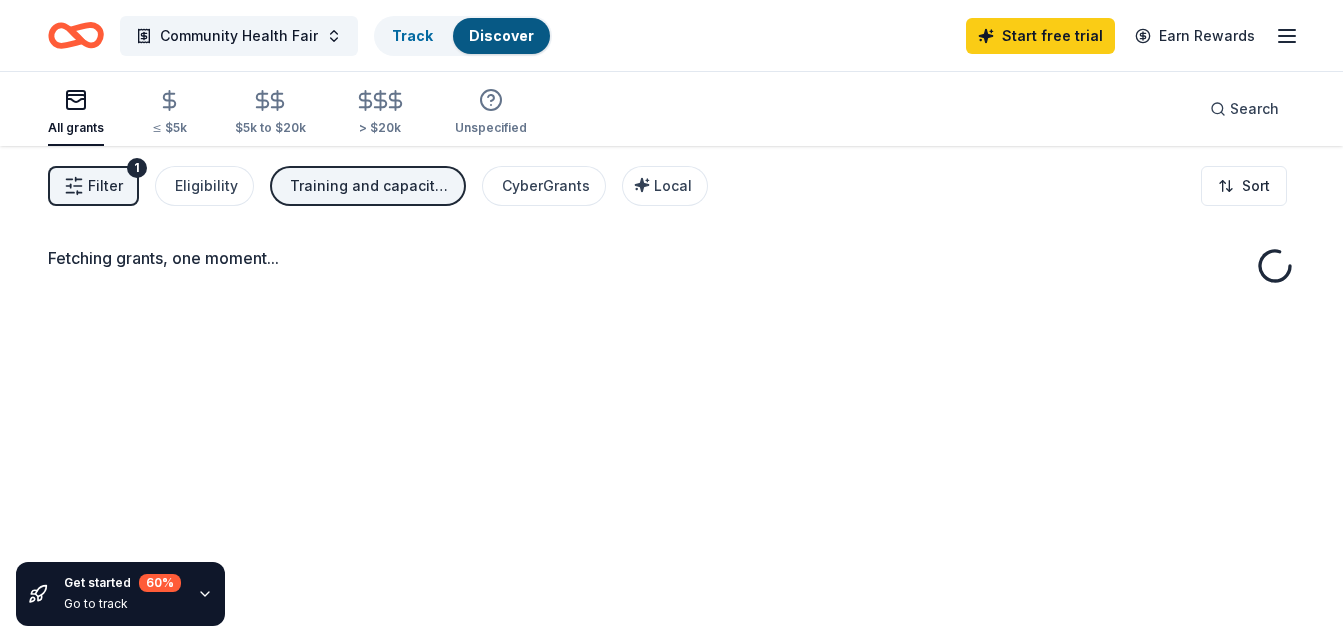 scroll, scrollTop: 0, scrollLeft: 0, axis: both 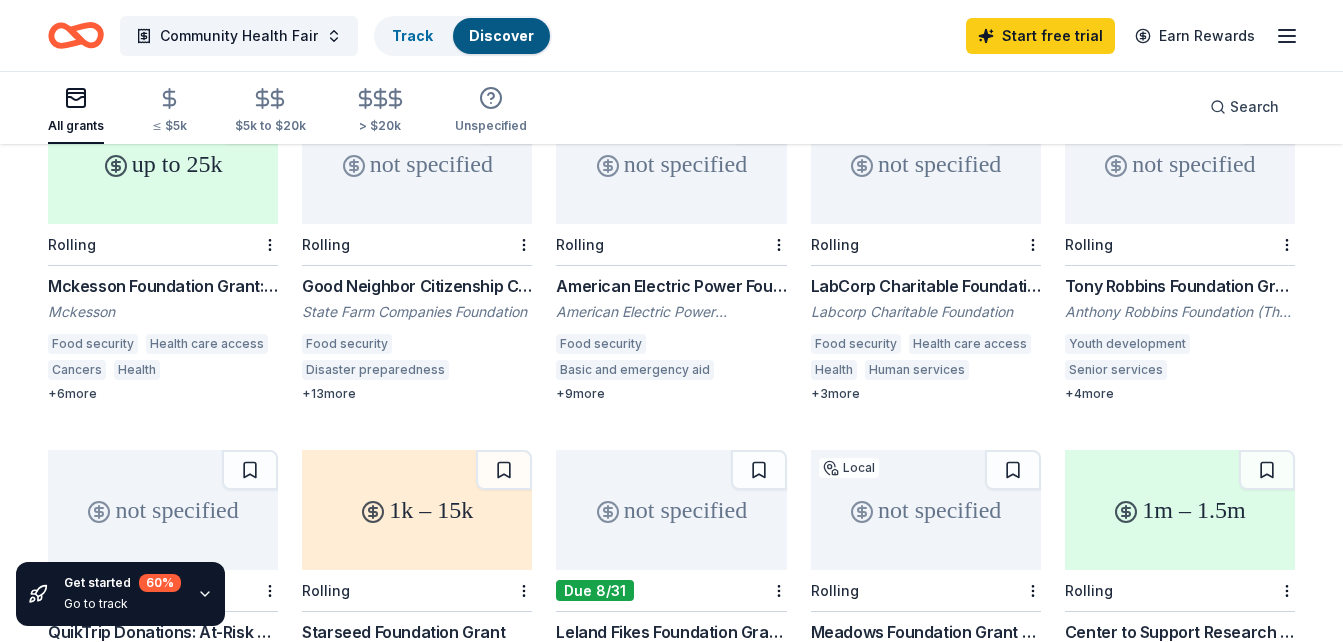 click on "Disaster preparedness" at bounding box center (375, 370) 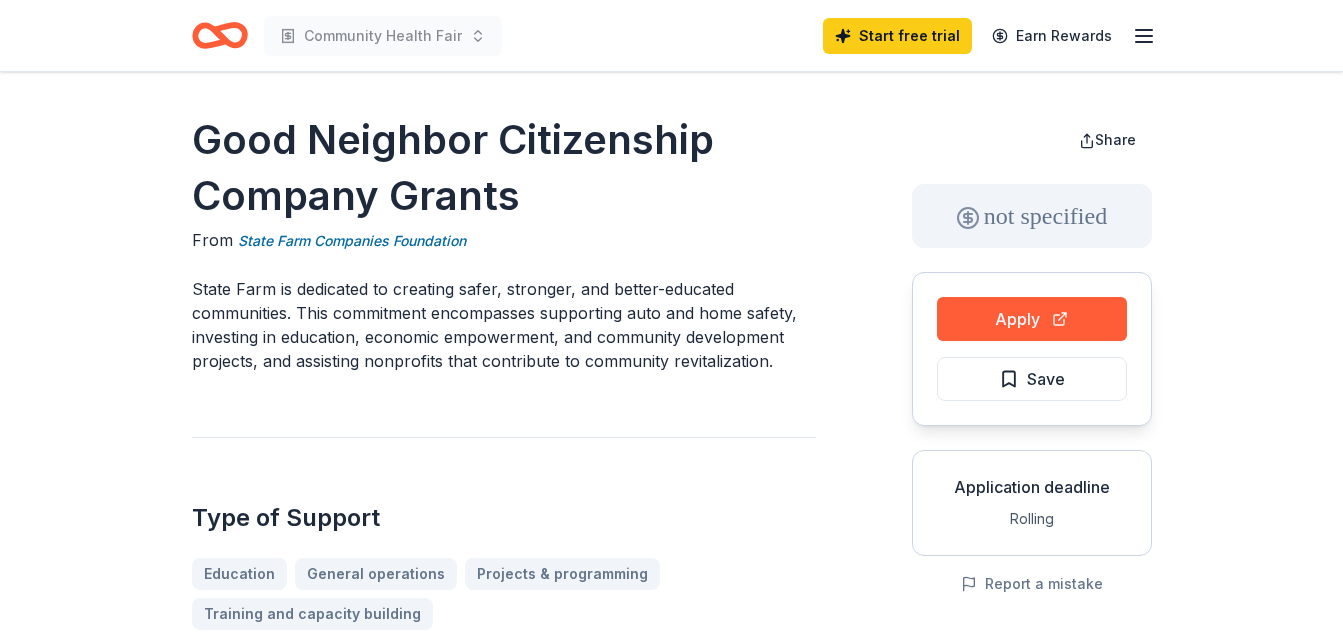 scroll, scrollTop: 0, scrollLeft: 0, axis: both 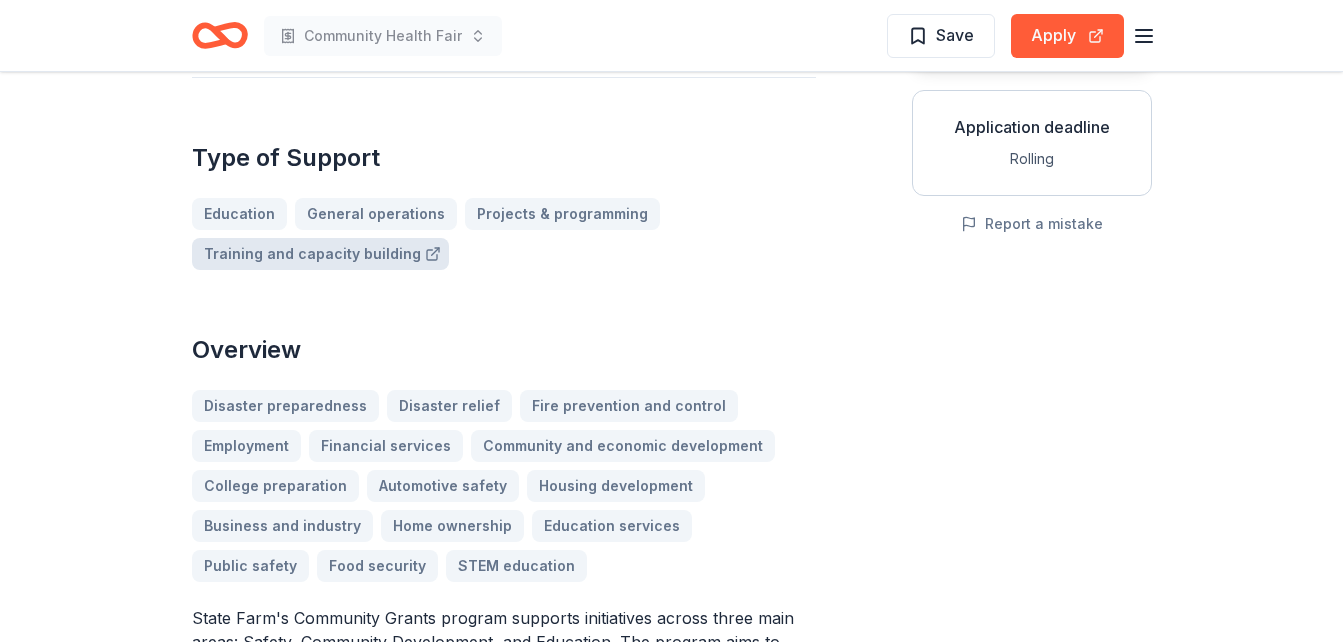 click on "Training and capacity building" at bounding box center [320, 254] 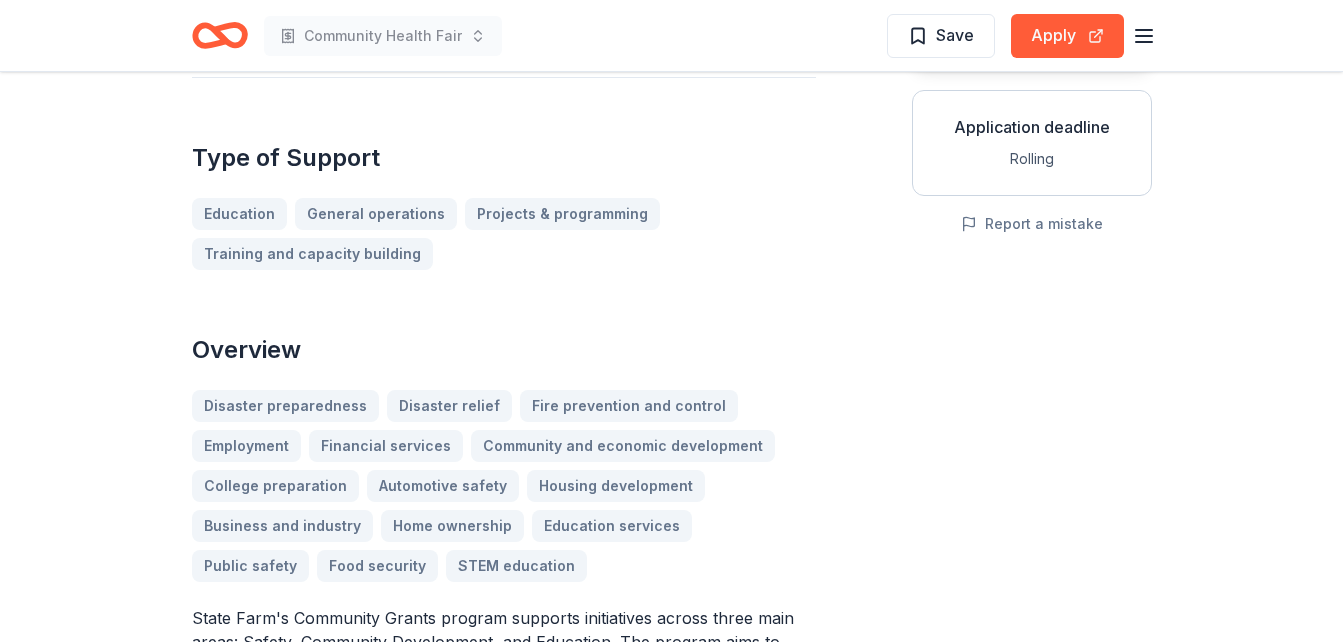 click on "Disaster preparedness Disaster relief Fire prevention and control Employment Financial services Community and economic development College preparation Automotive safety Housing development Business and industry Home ownership Education services Public safety Food security STEM education" at bounding box center [504, 486] 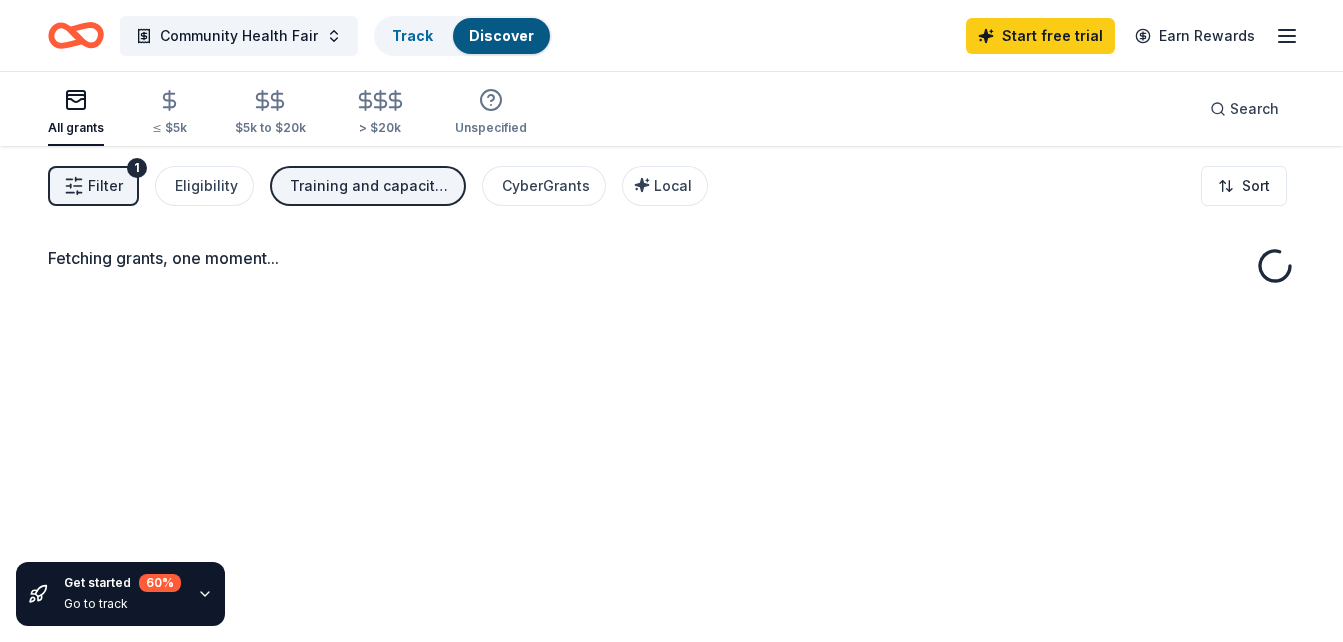 scroll, scrollTop: 0, scrollLeft: 0, axis: both 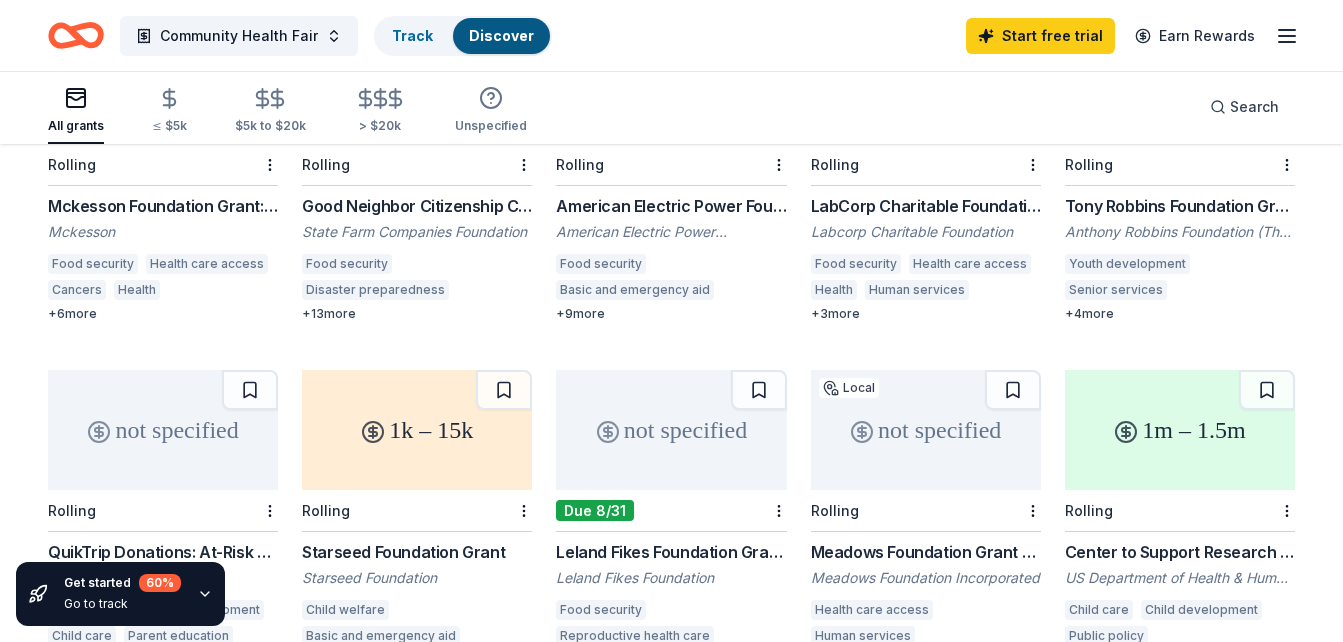 click on "Disaster preparedness" at bounding box center (375, 290) 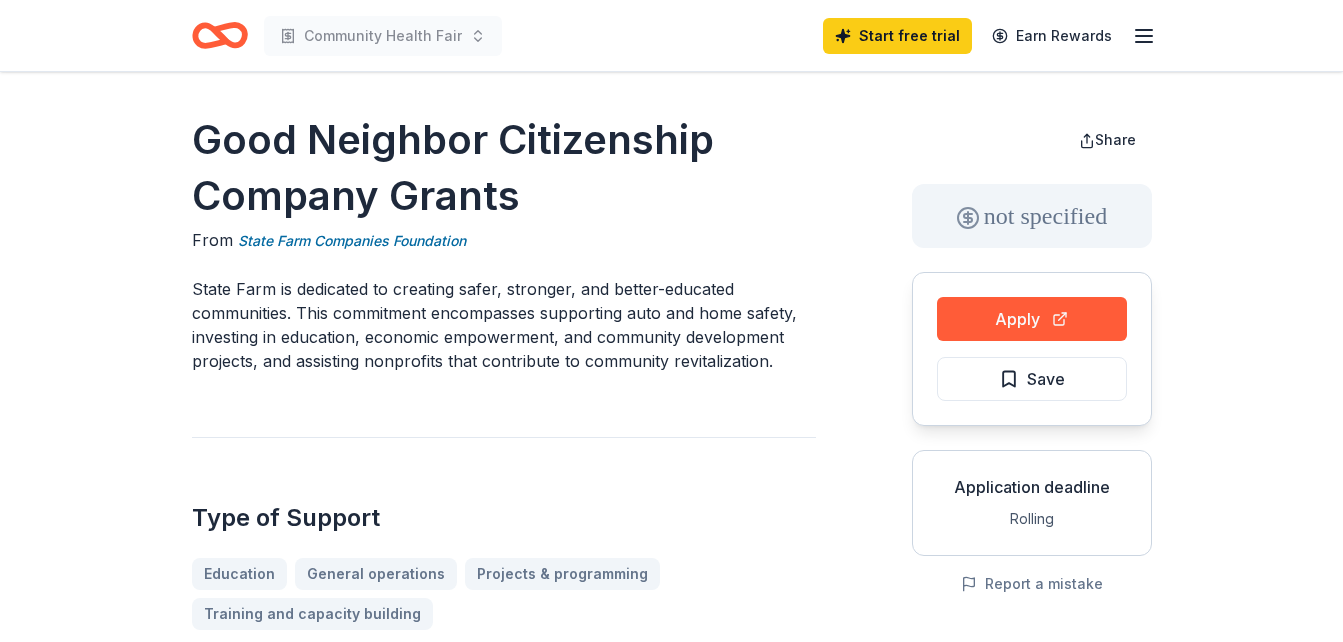 scroll, scrollTop: 0, scrollLeft: 0, axis: both 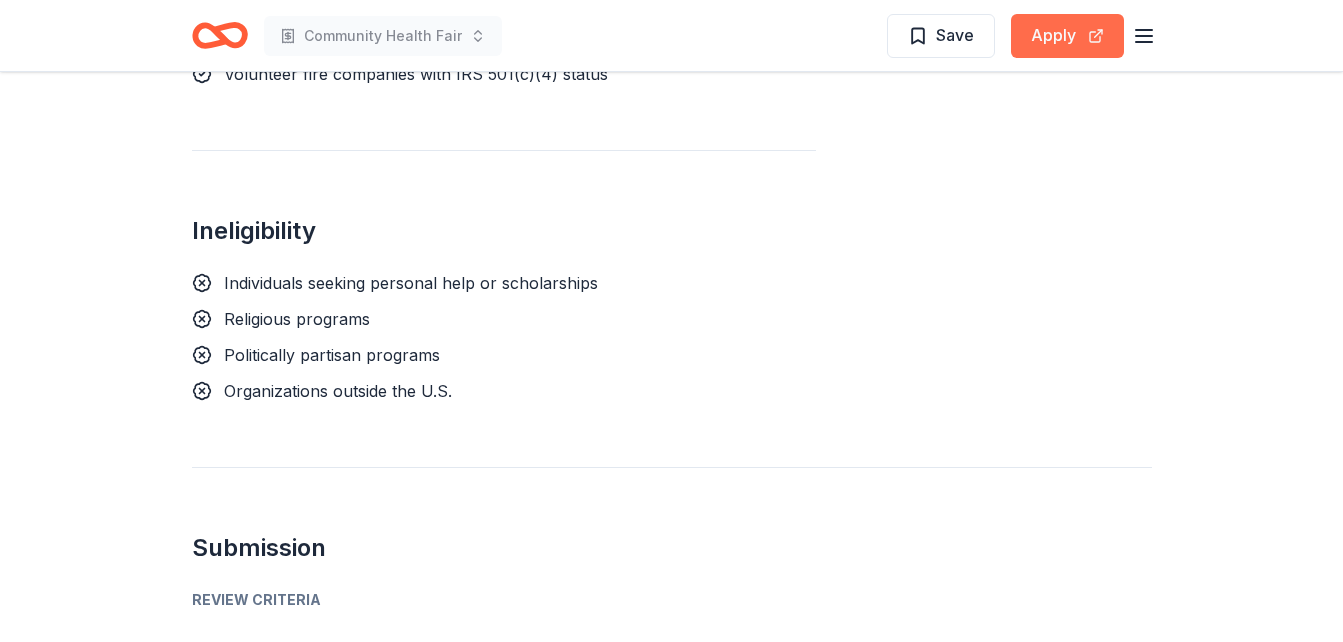 click on "Apply" at bounding box center [1067, 36] 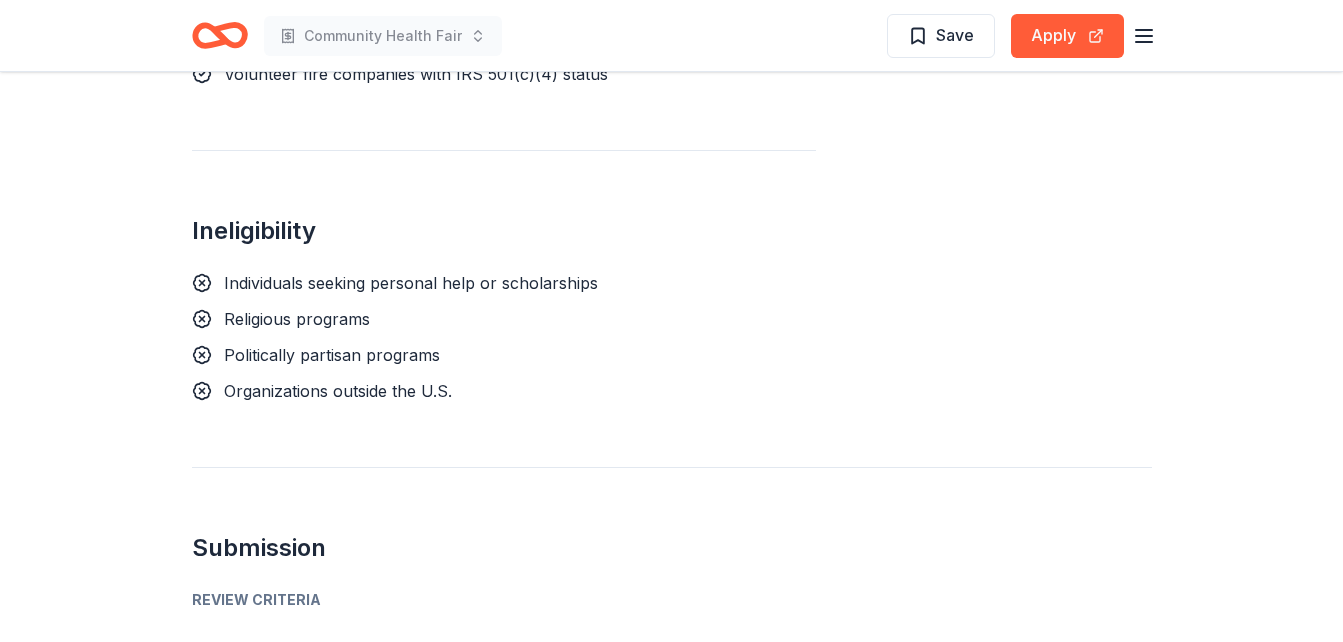 click on "Review Criteria" at bounding box center [672, 600] 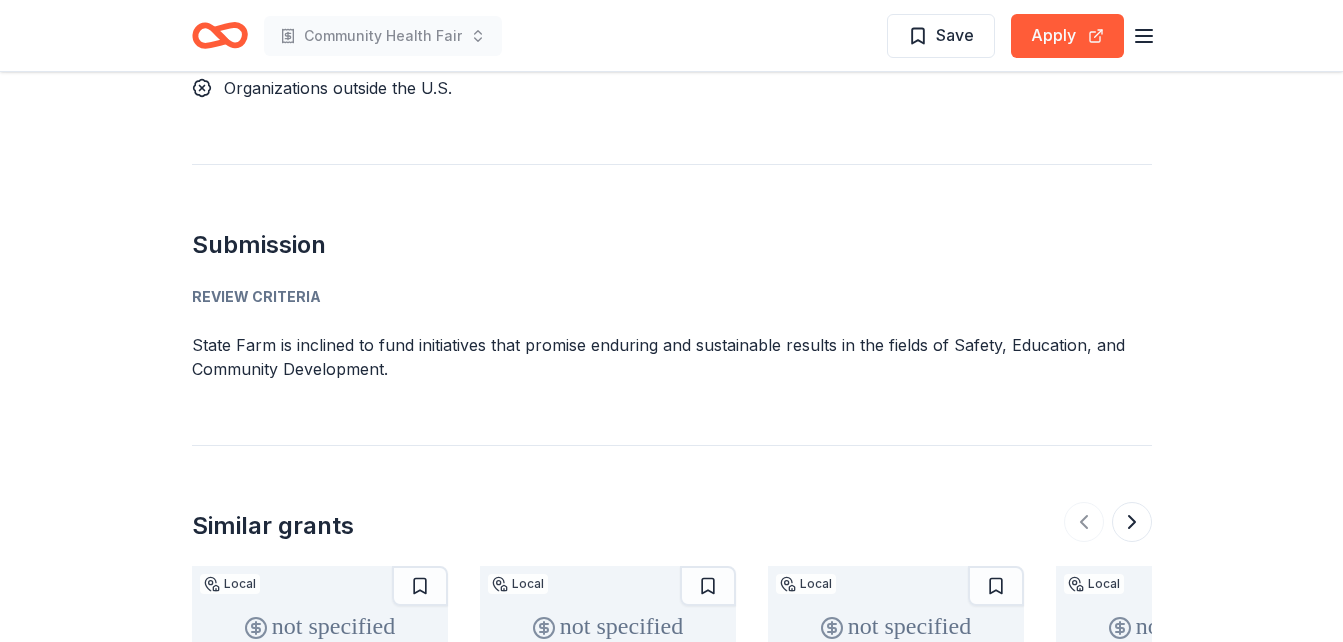 scroll, scrollTop: 1933, scrollLeft: 0, axis: vertical 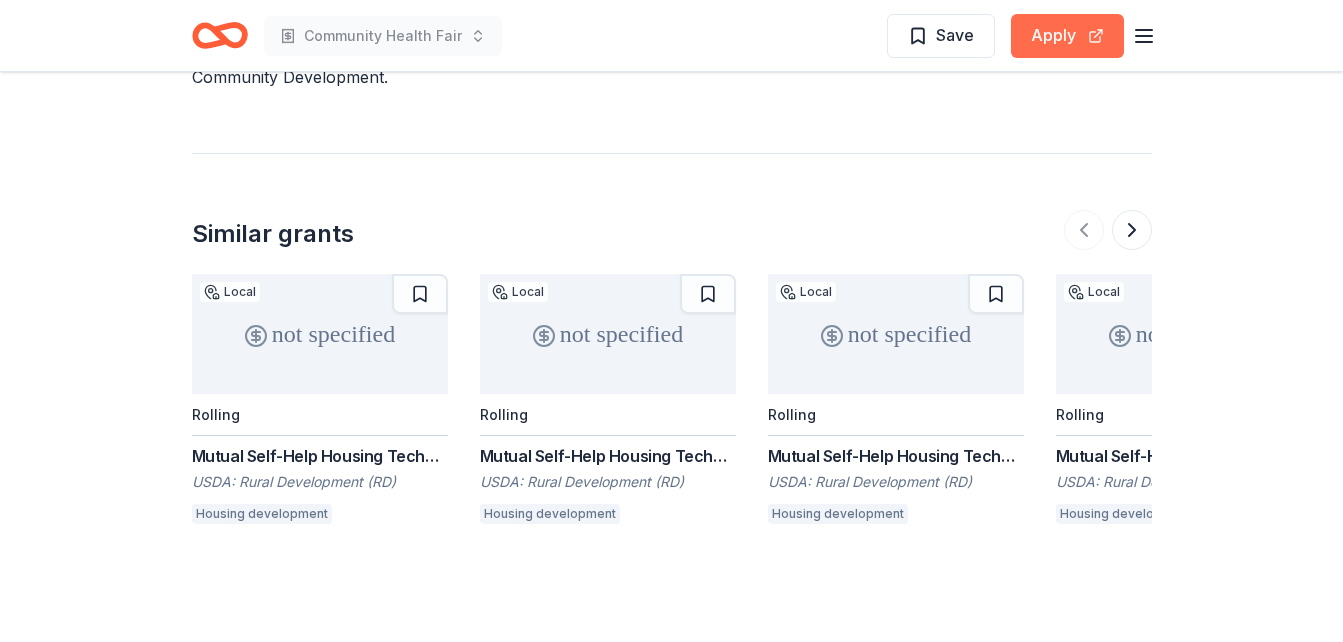 click on "Apply" at bounding box center (1067, 36) 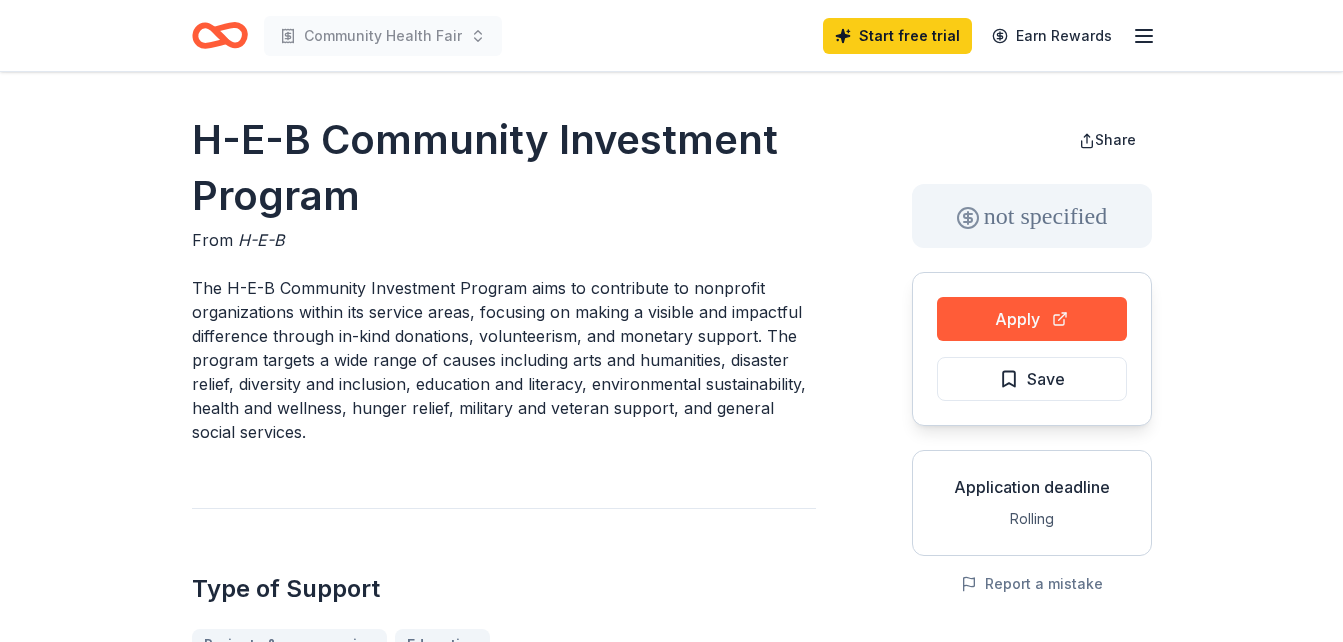 scroll, scrollTop: 0, scrollLeft: 0, axis: both 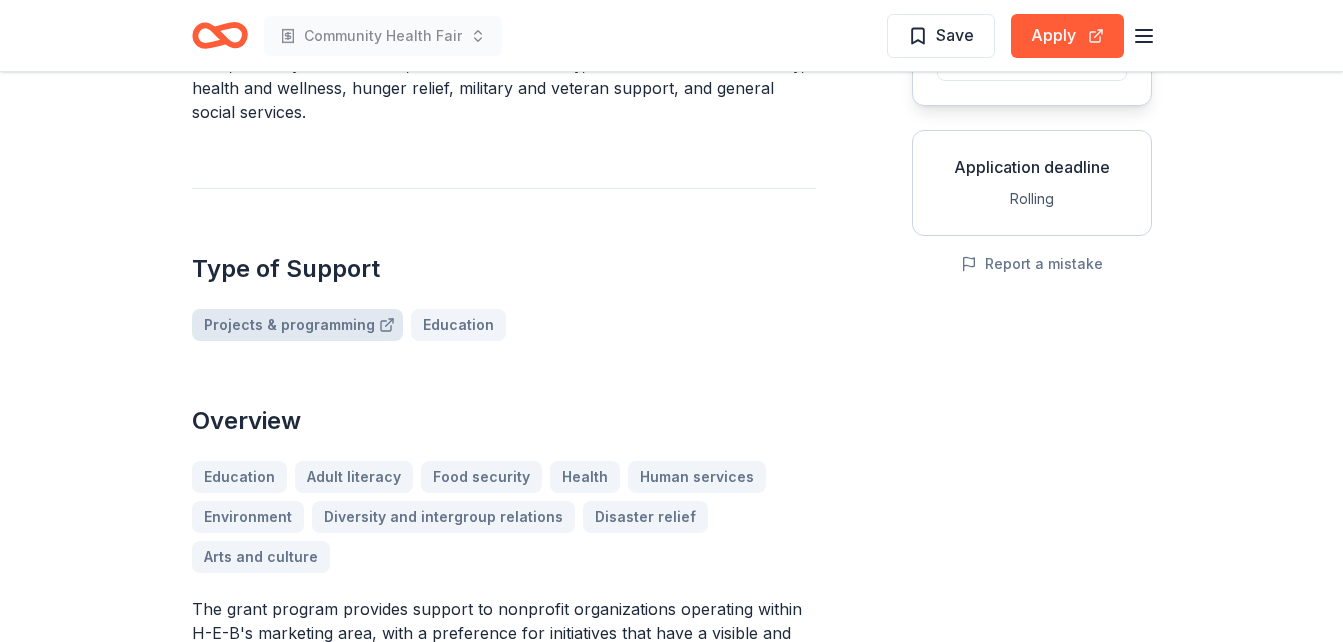 click on "Projects & programming" at bounding box center [297, 325] 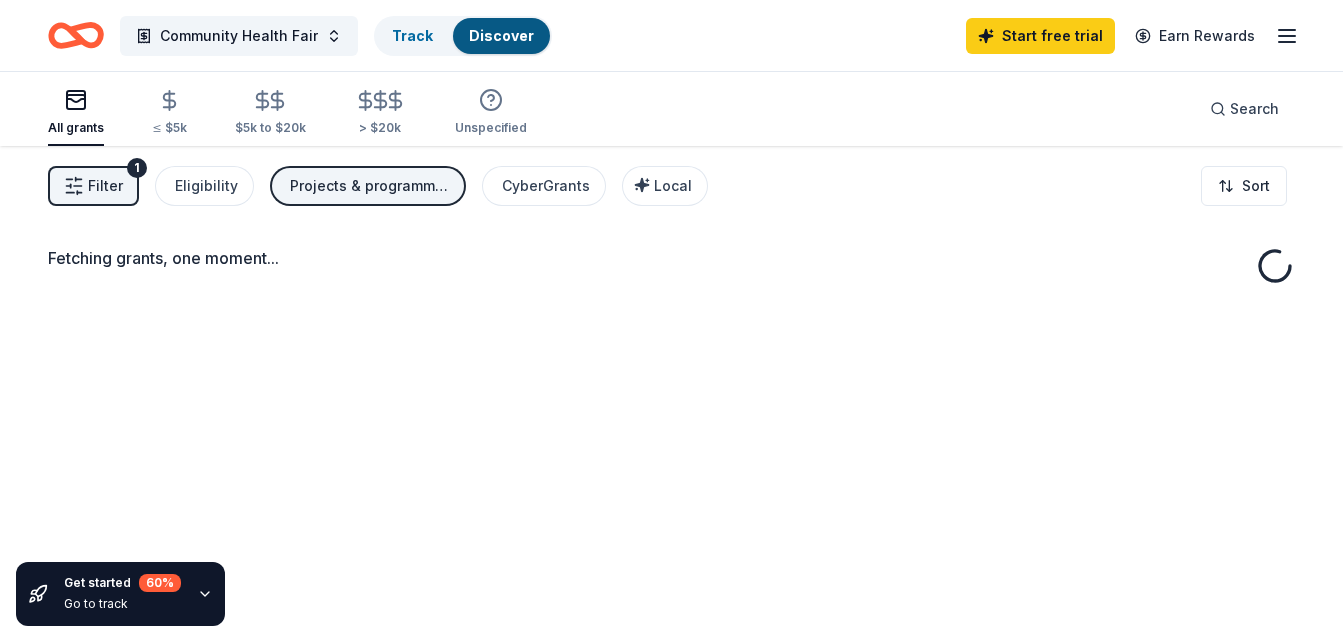 scroll, scrollTop: 0, scrollLeft: 0, axis: both 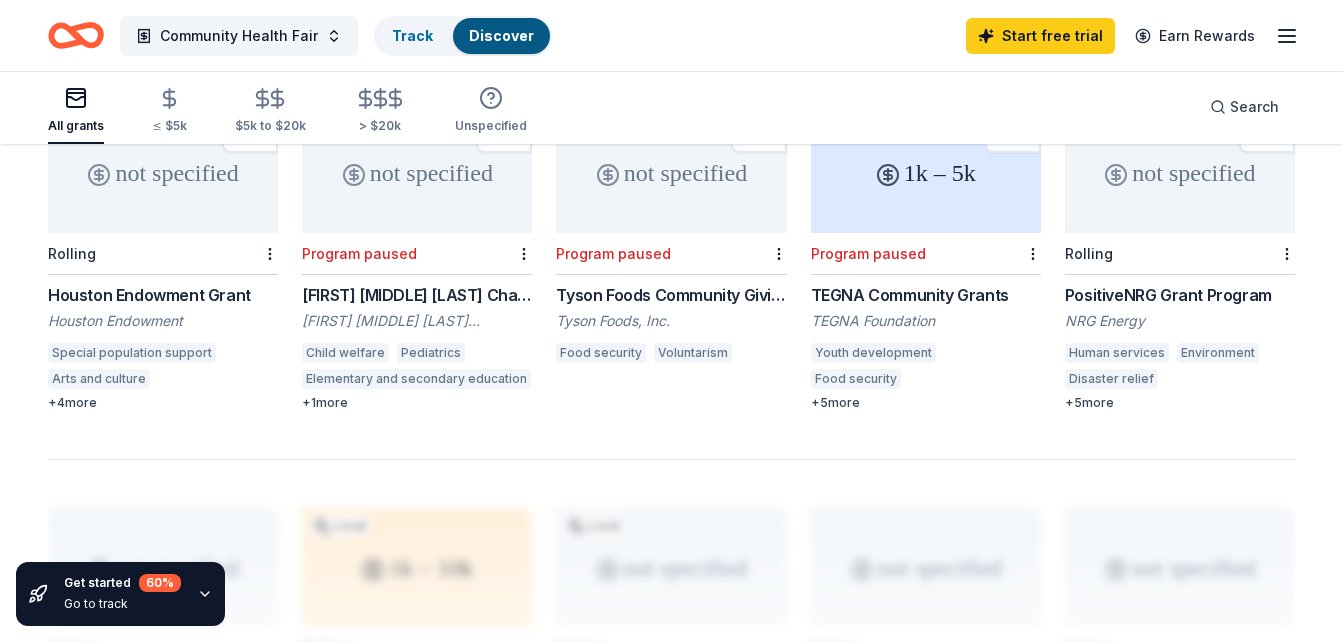 click on "Human services" at bounding box center [1117, 353] 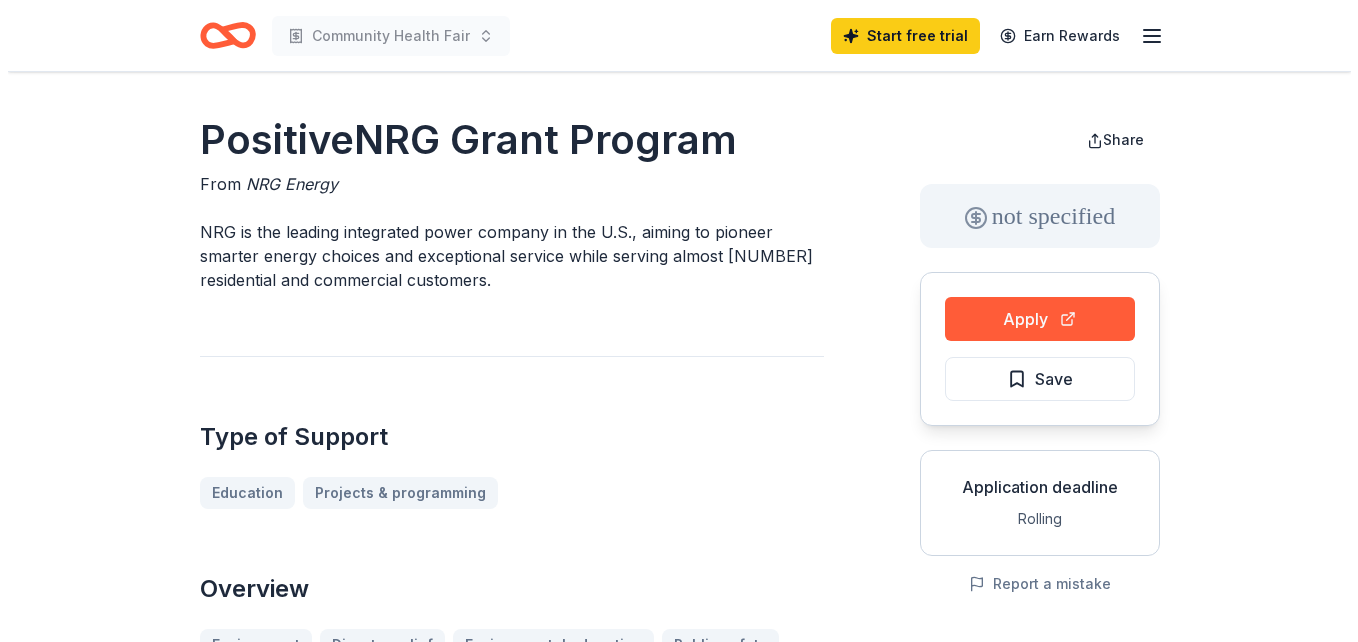 scroll, scrollTop: 0, scrollLeft: 0, axis: both 